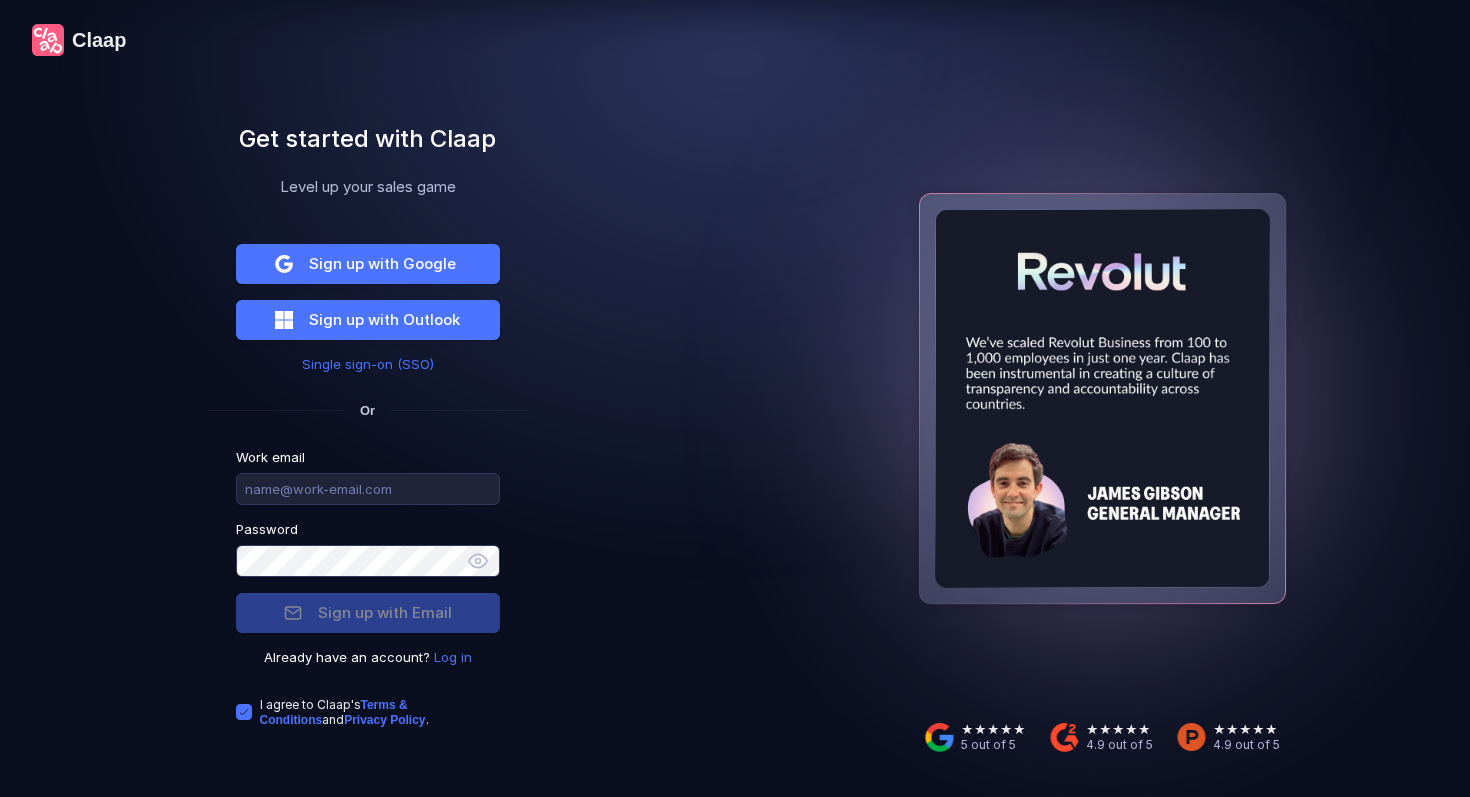 scroll, scrollTop: 0, scrollLeft: 0, axis: both 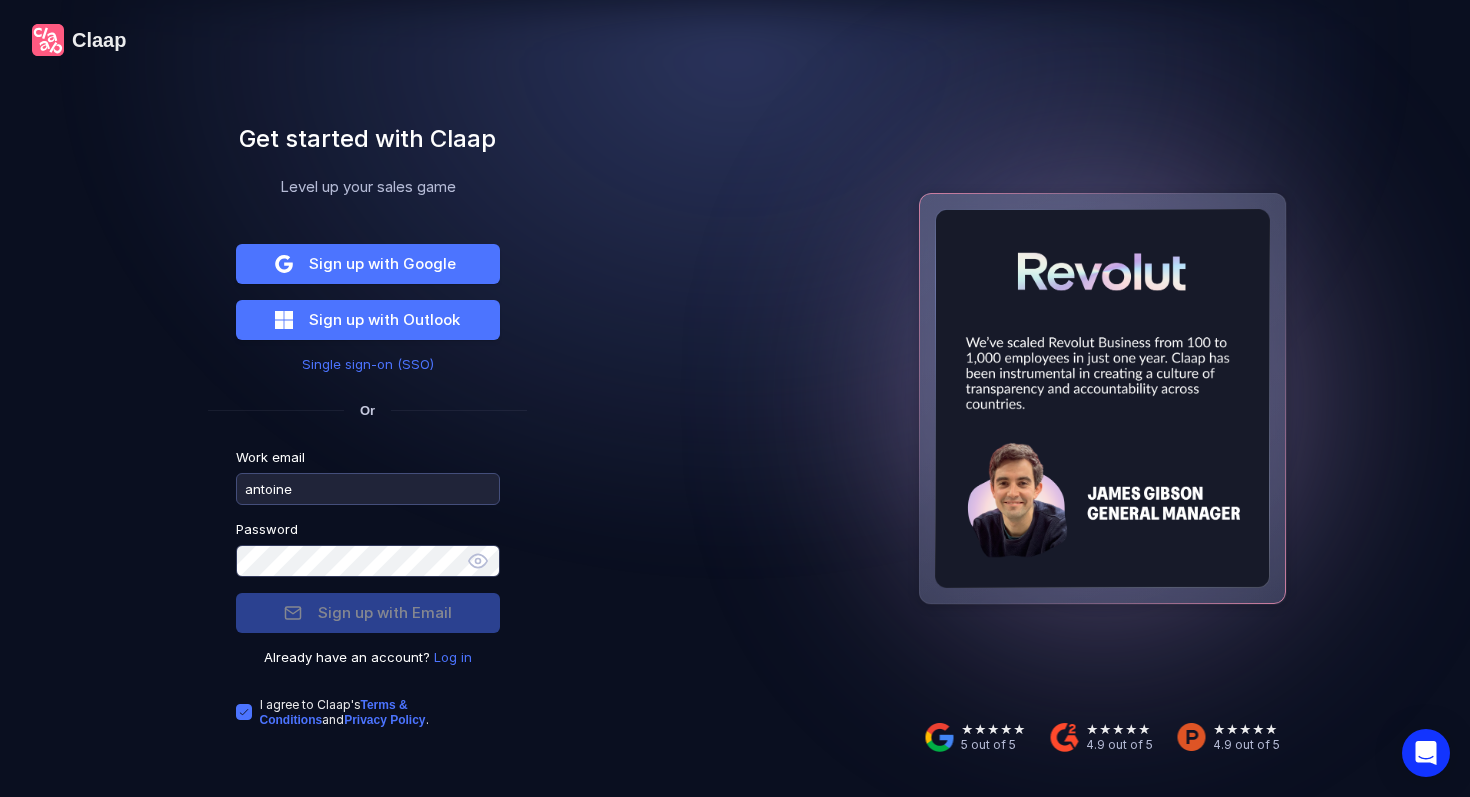 type on "[EMAIL]" 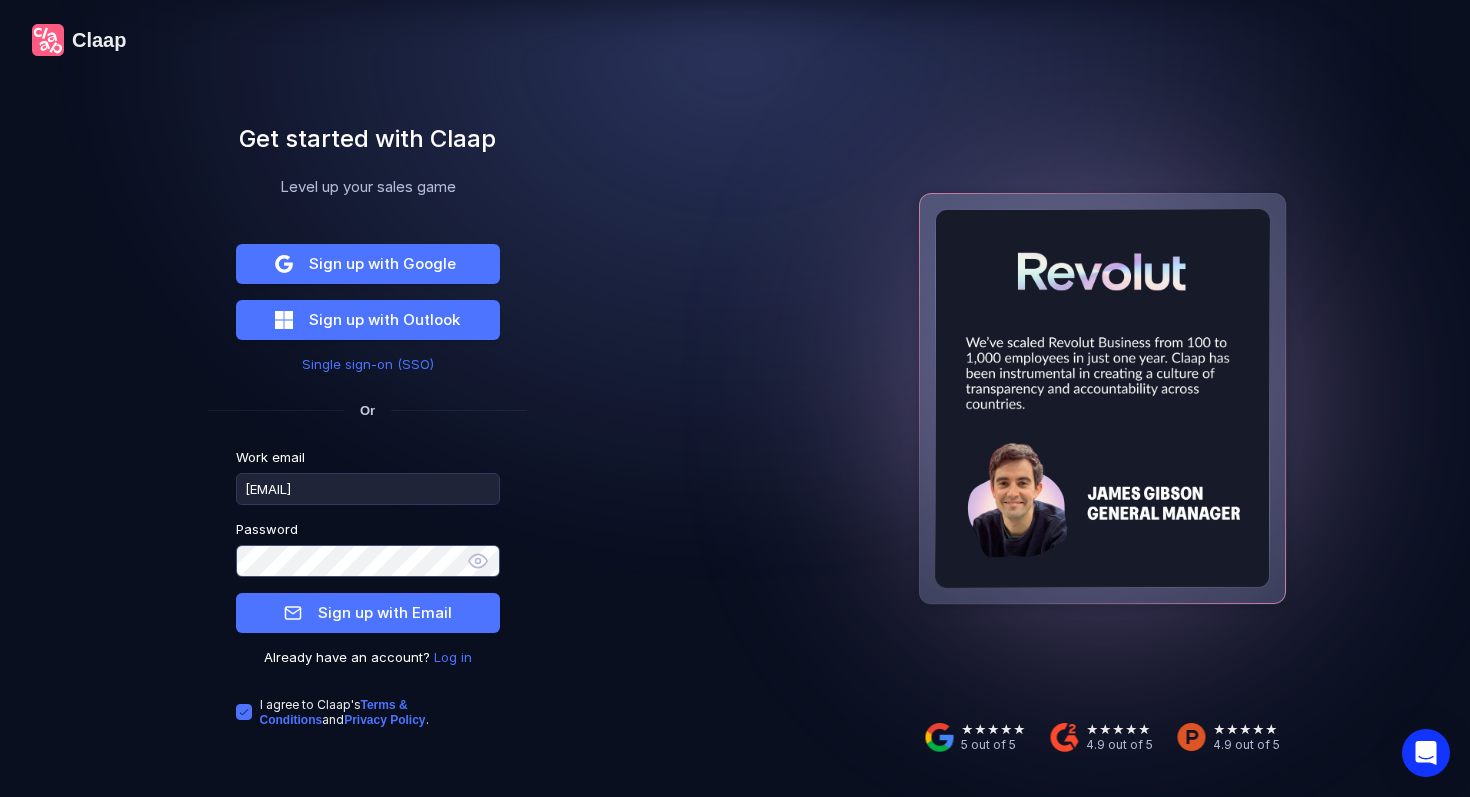 click on "Claap Get started with Claap Level up your sales game Sign up with Google Sign up with Outlook Single sign-on (SSO) Or Work email [EMAIL] Password Sign up with Email Already have an account? Log in I agree to Claap ' s Terms & Conditions and Privacy Policy ." at bounding box center [367, 398] 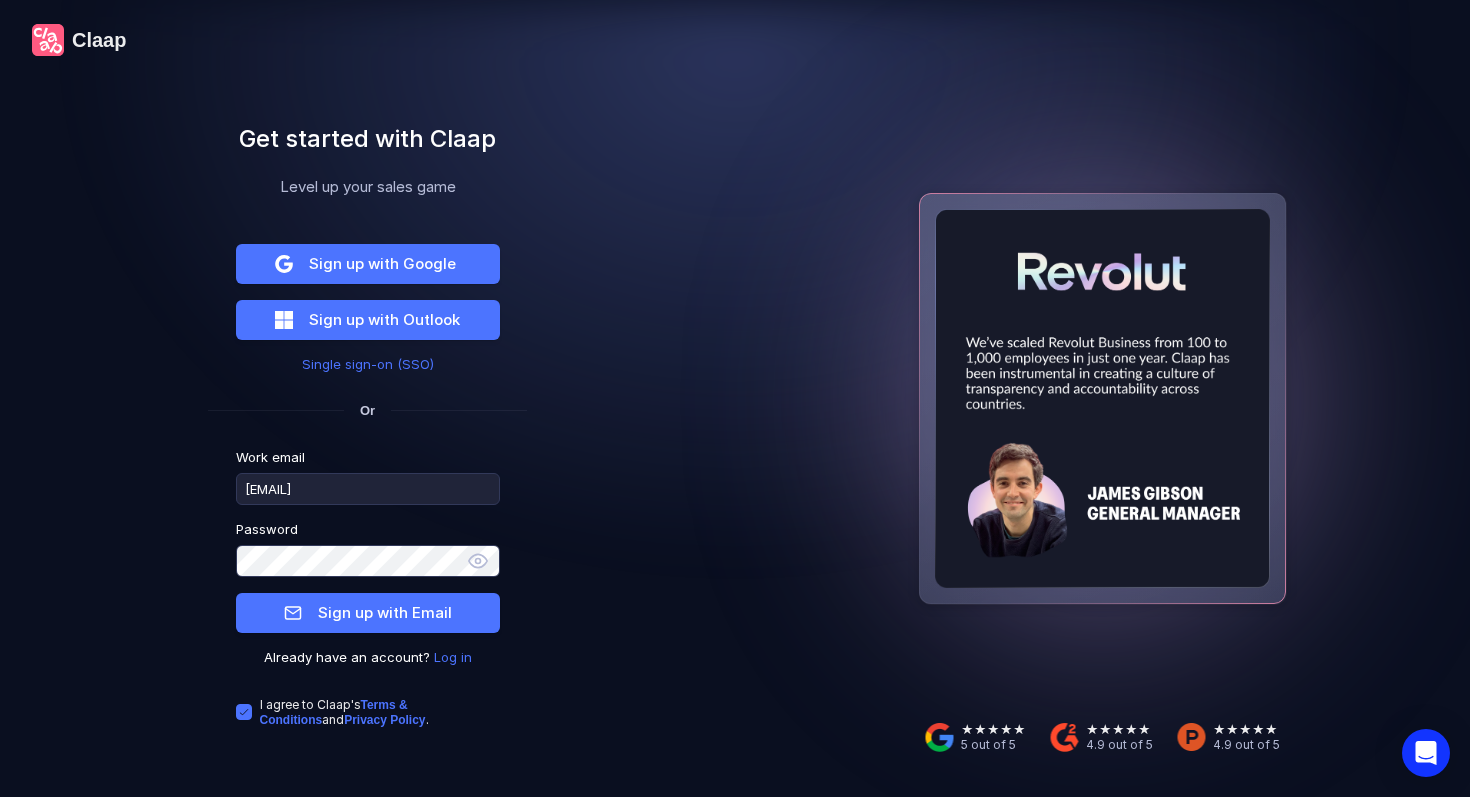 click on "Claap Get started with Claap Level up your sales game Sign up with Google Sign up with Outlook Single sign-on (SSO) Or Work email [EMAIL] Password Sign up with Email Already have an account? Log in I agree to Claap ' s Terms & Conditions and Privacy Policy ." at bounding box center (367, 398) 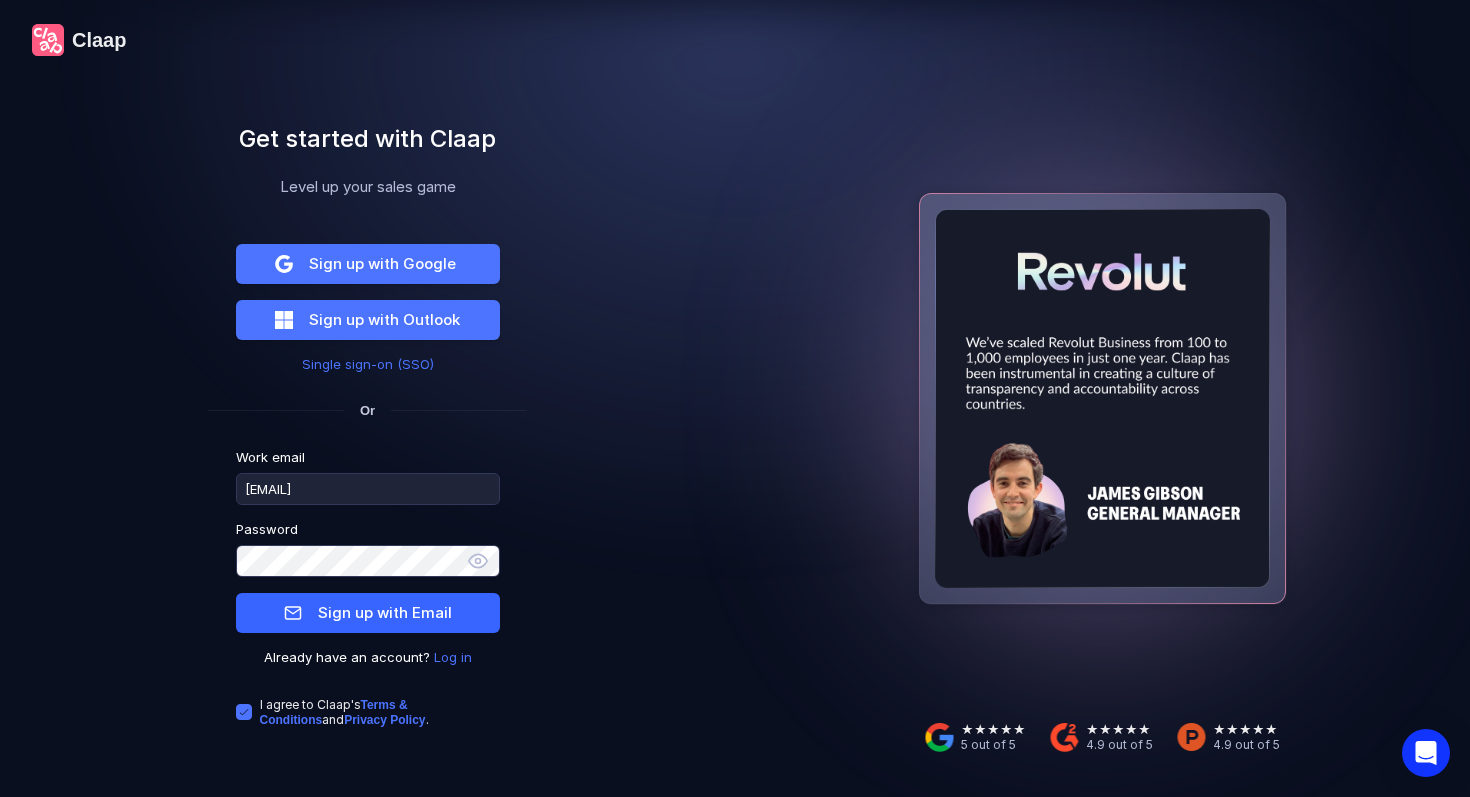 click on "Sign up with Email" at bounding box center (385, 612) 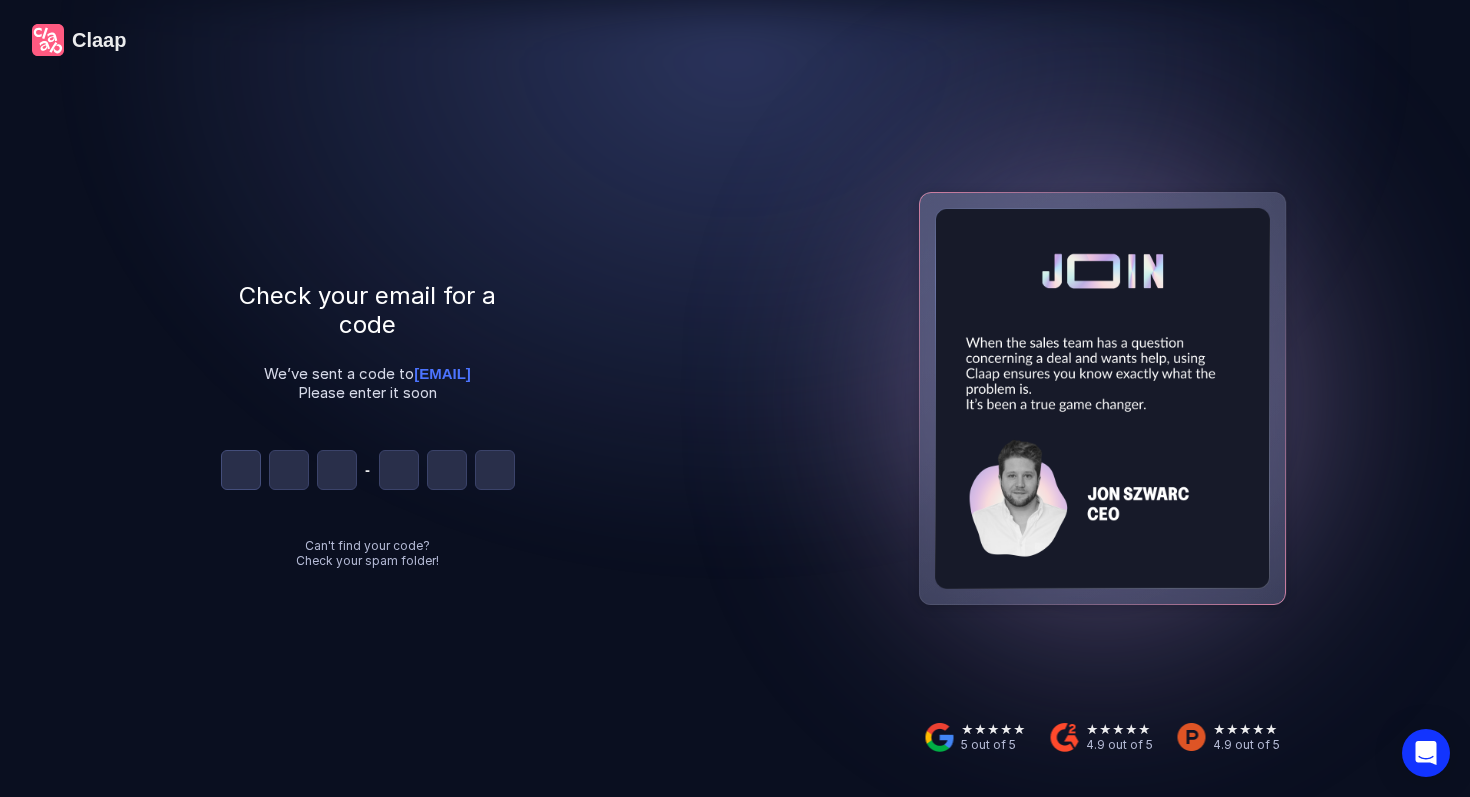 type on "7" 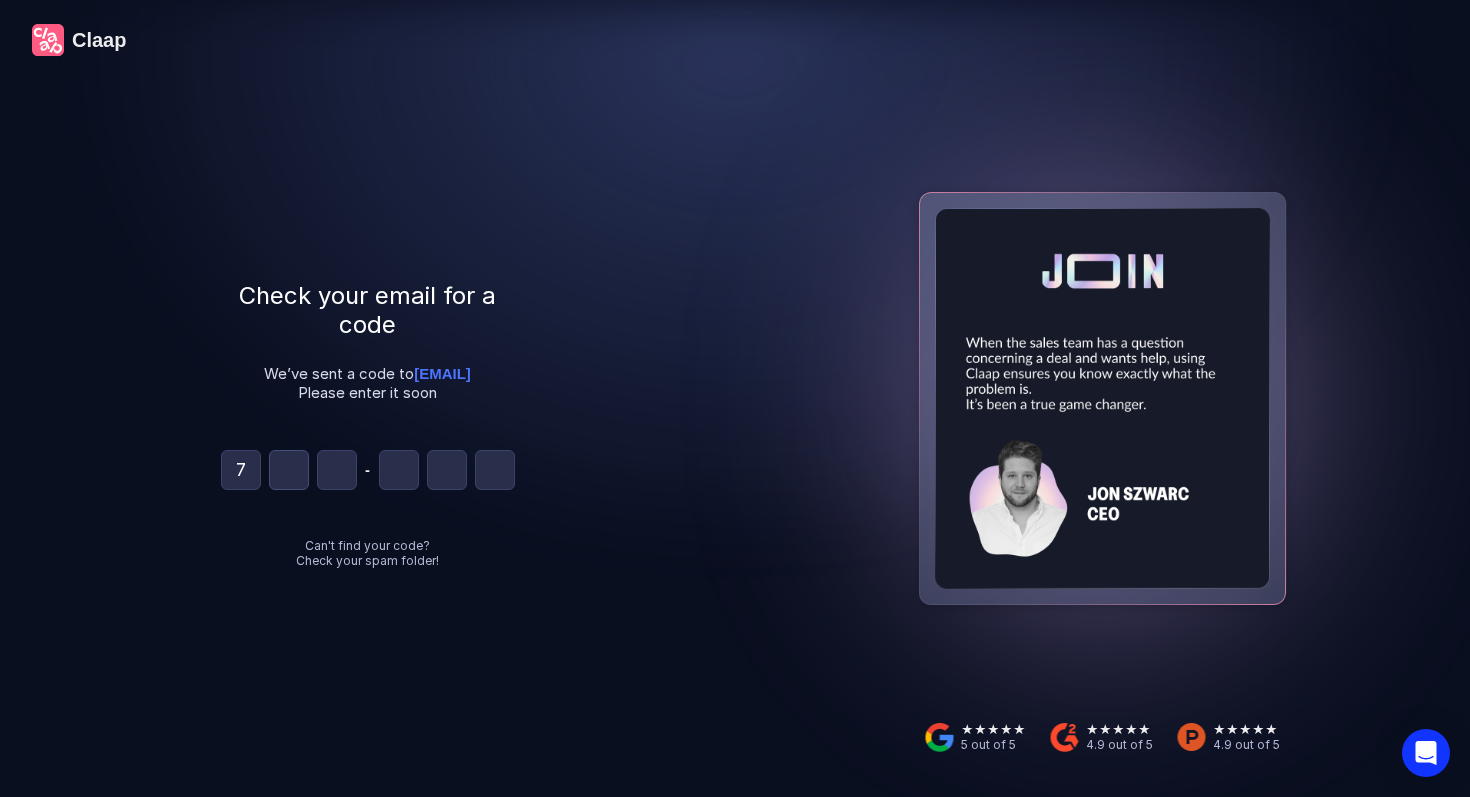 type on "6" 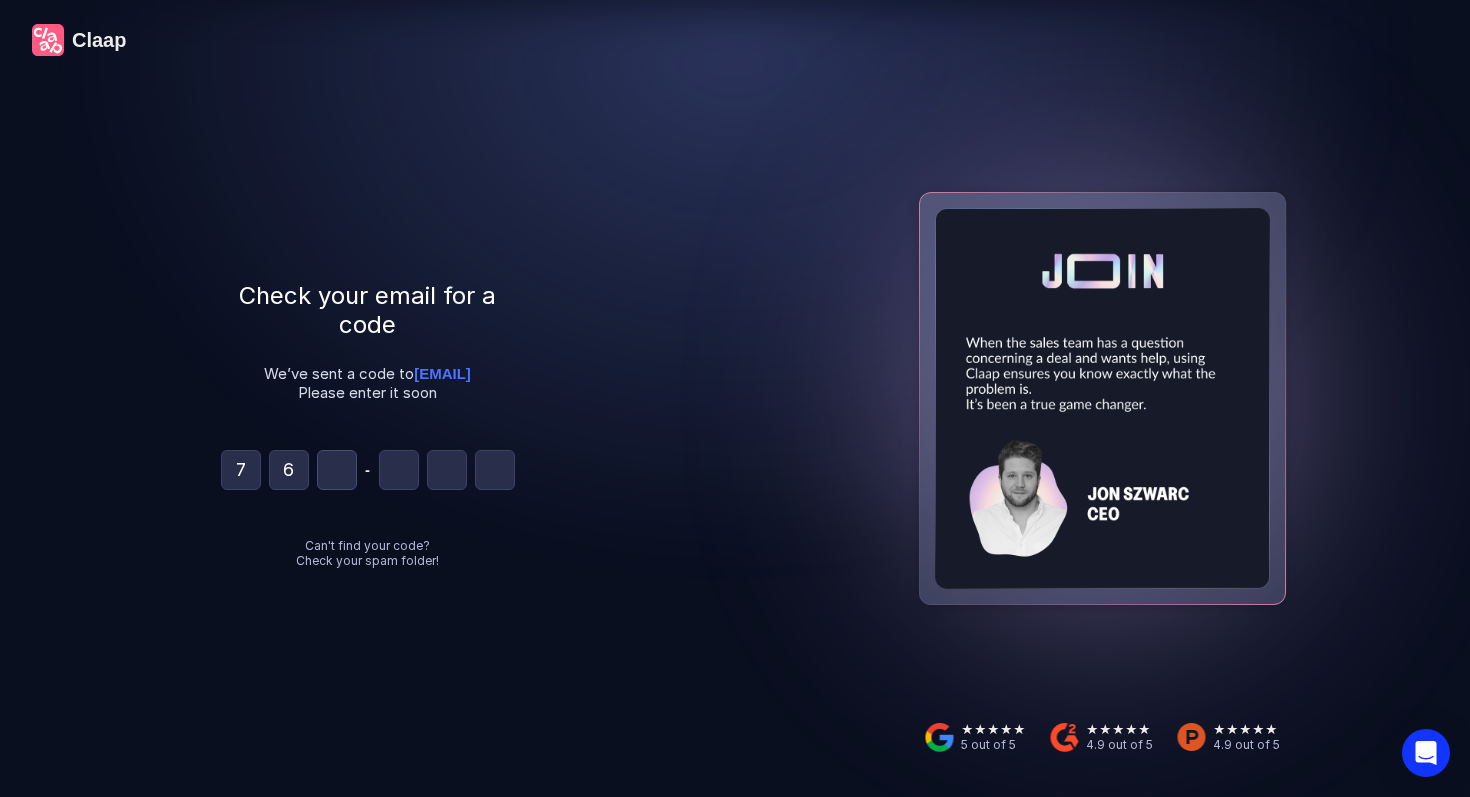 type on "0" 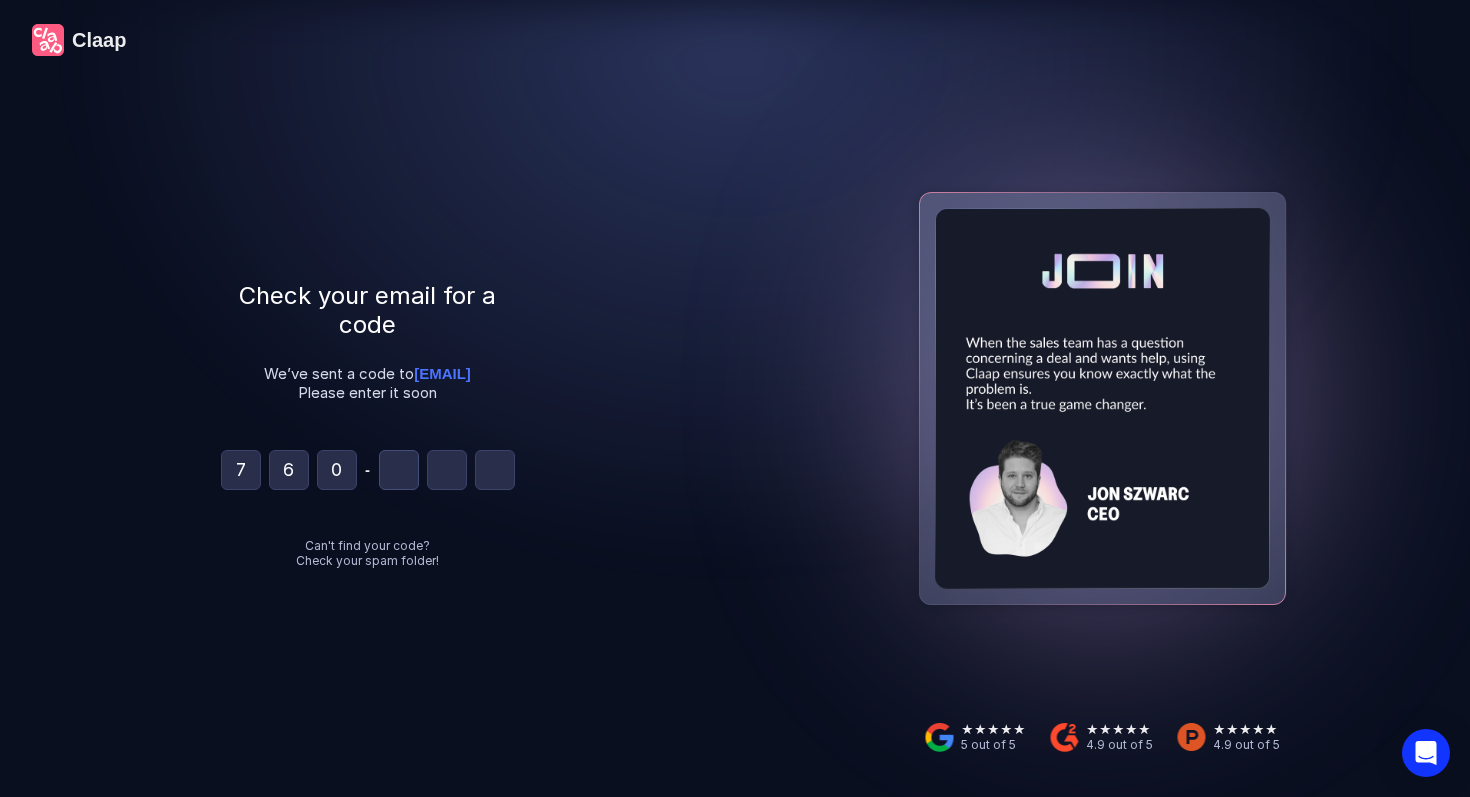 type on "7" 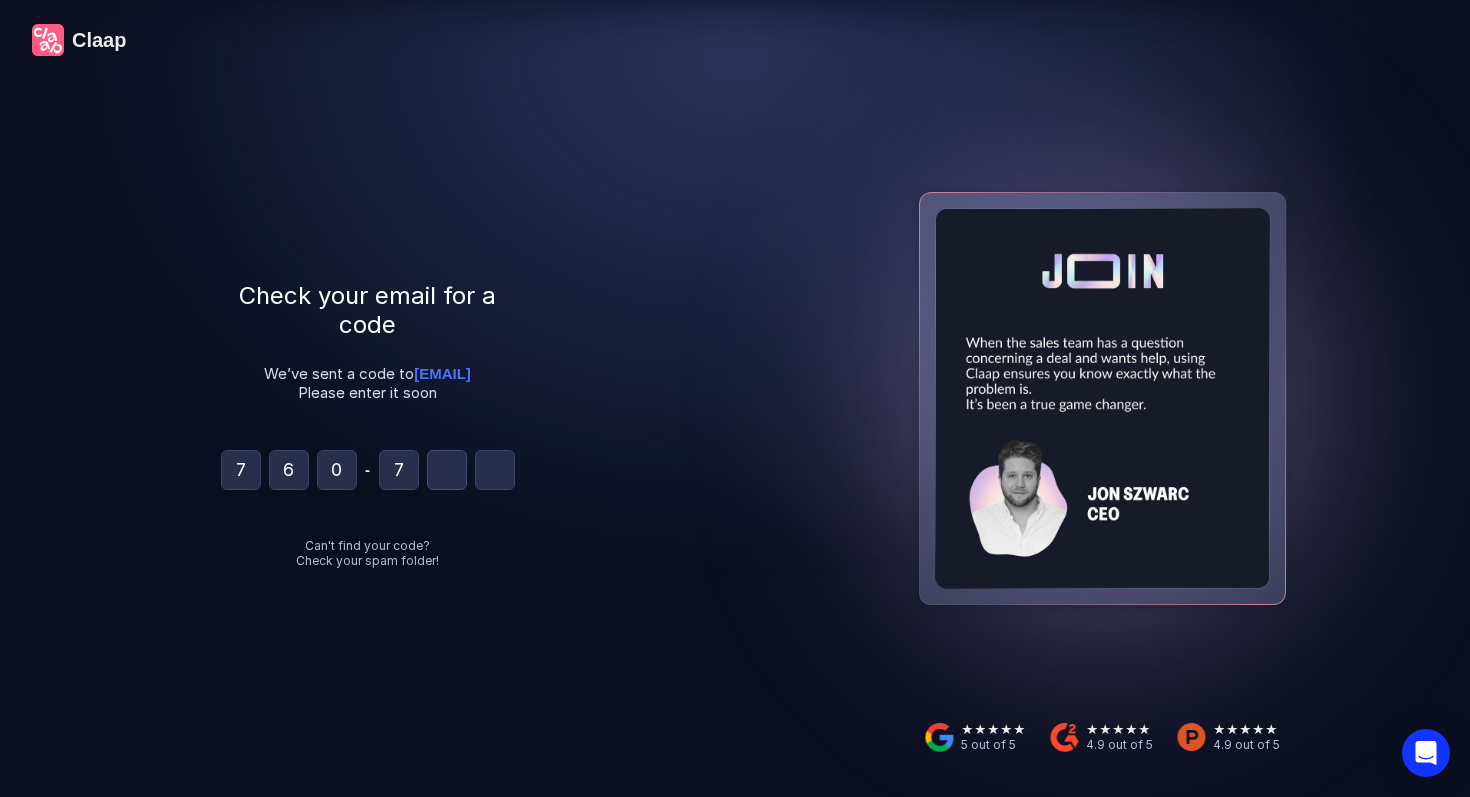 type on "3" 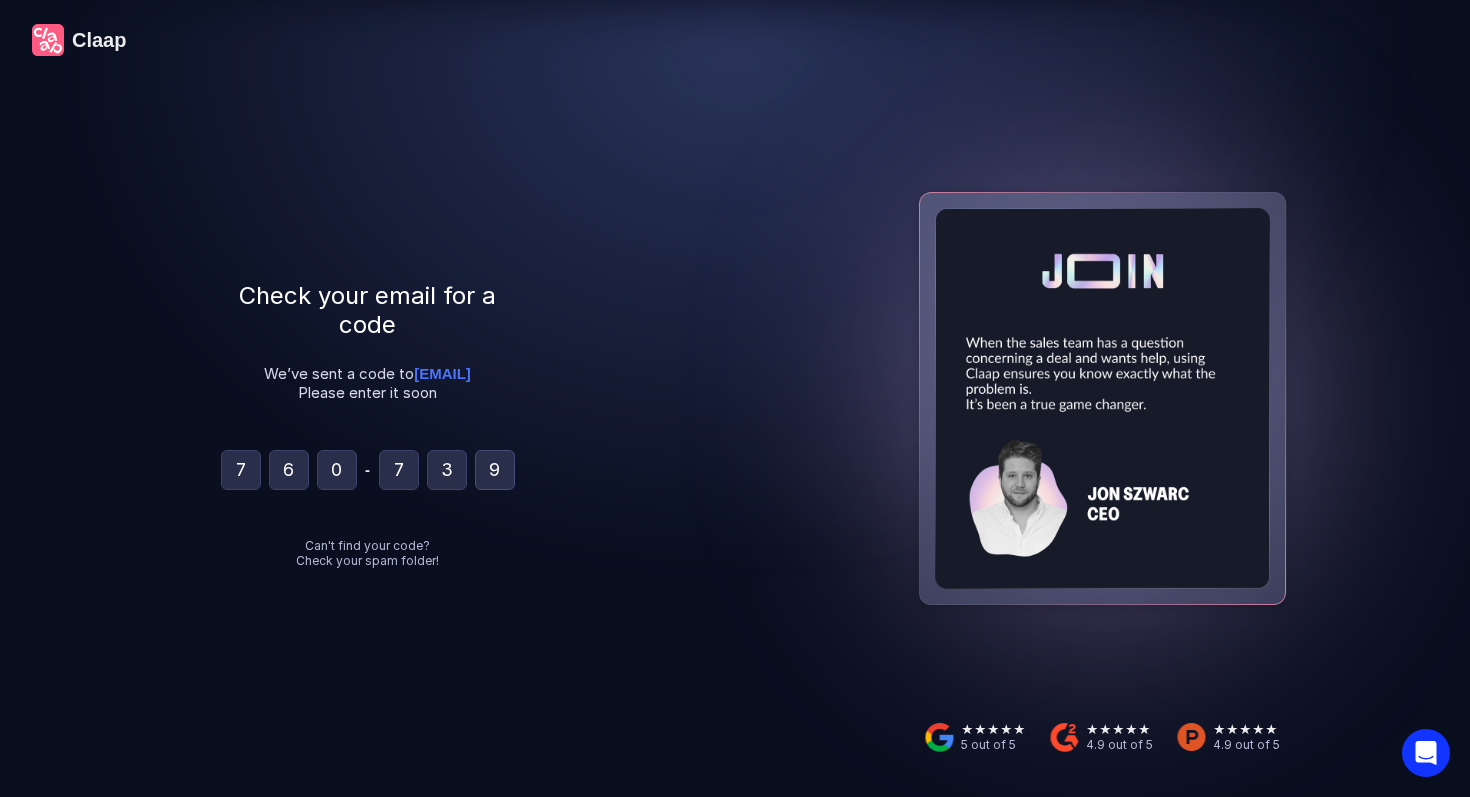 type on "9" 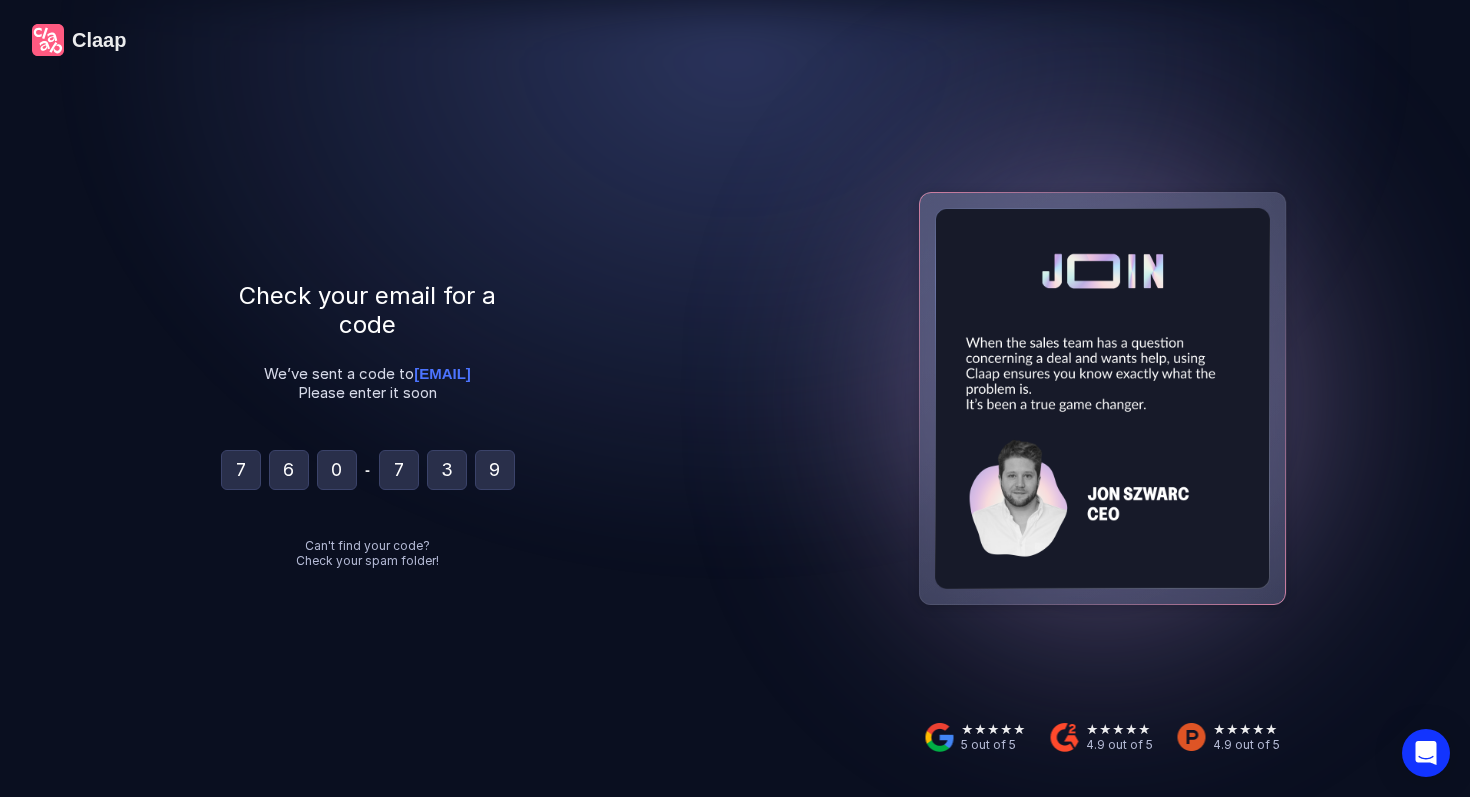 click on "Claap Check your email for a code We’ve sent a code to [EMAIL] Please enter it soon [PHONE] Can't find your code? Check your spam folder!" at bounding box center (367, 398) 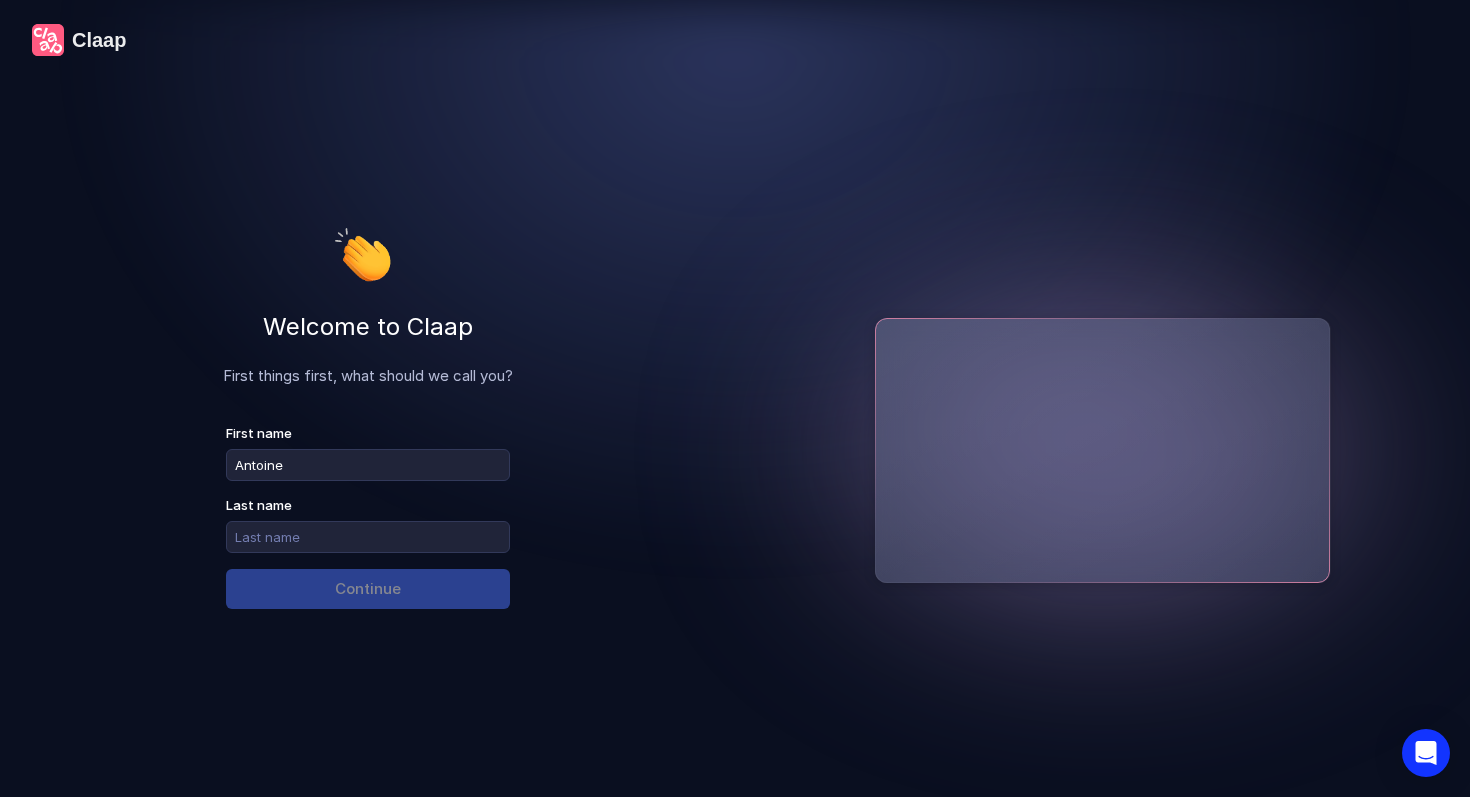type on "Antoine" 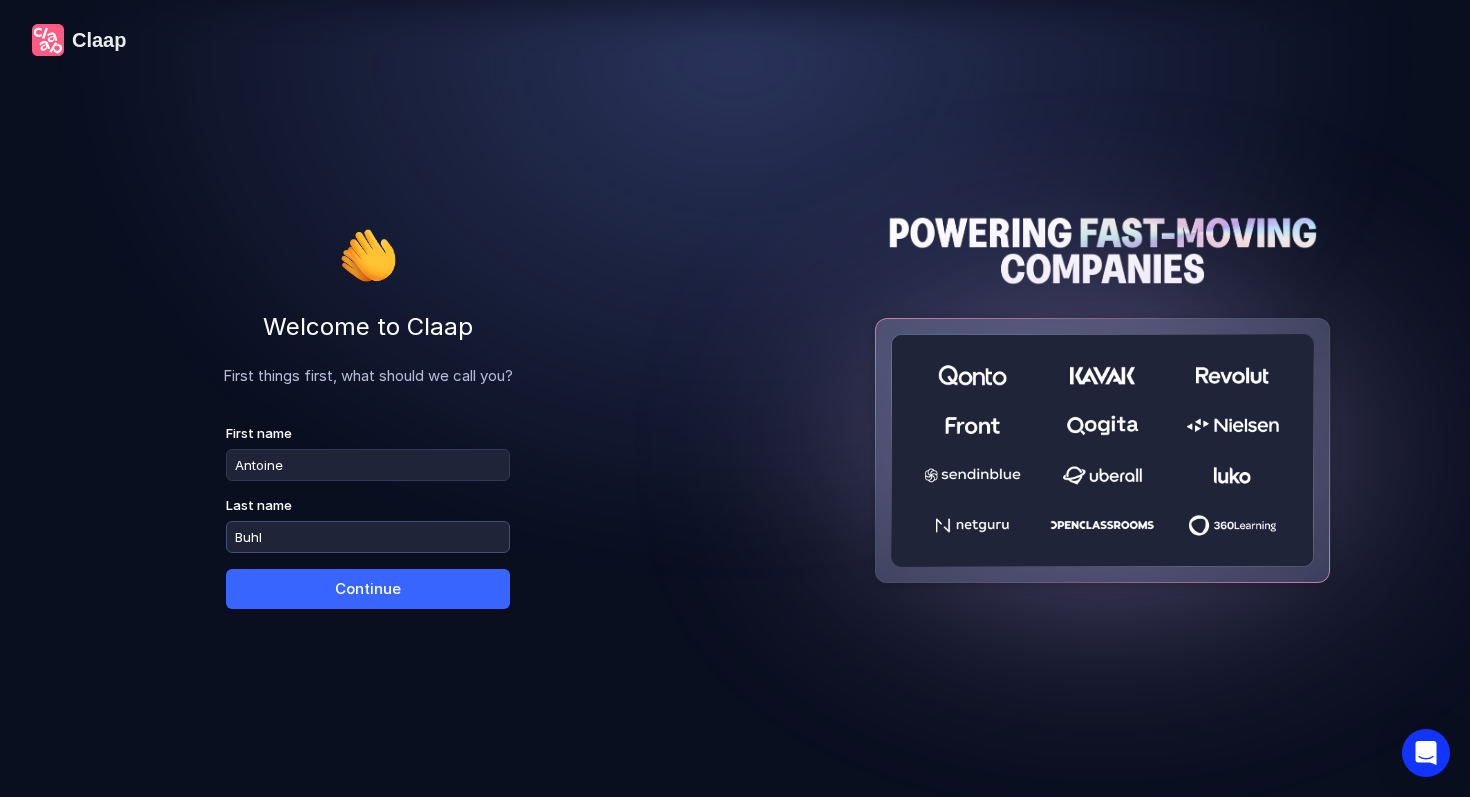 type on "Buhl" 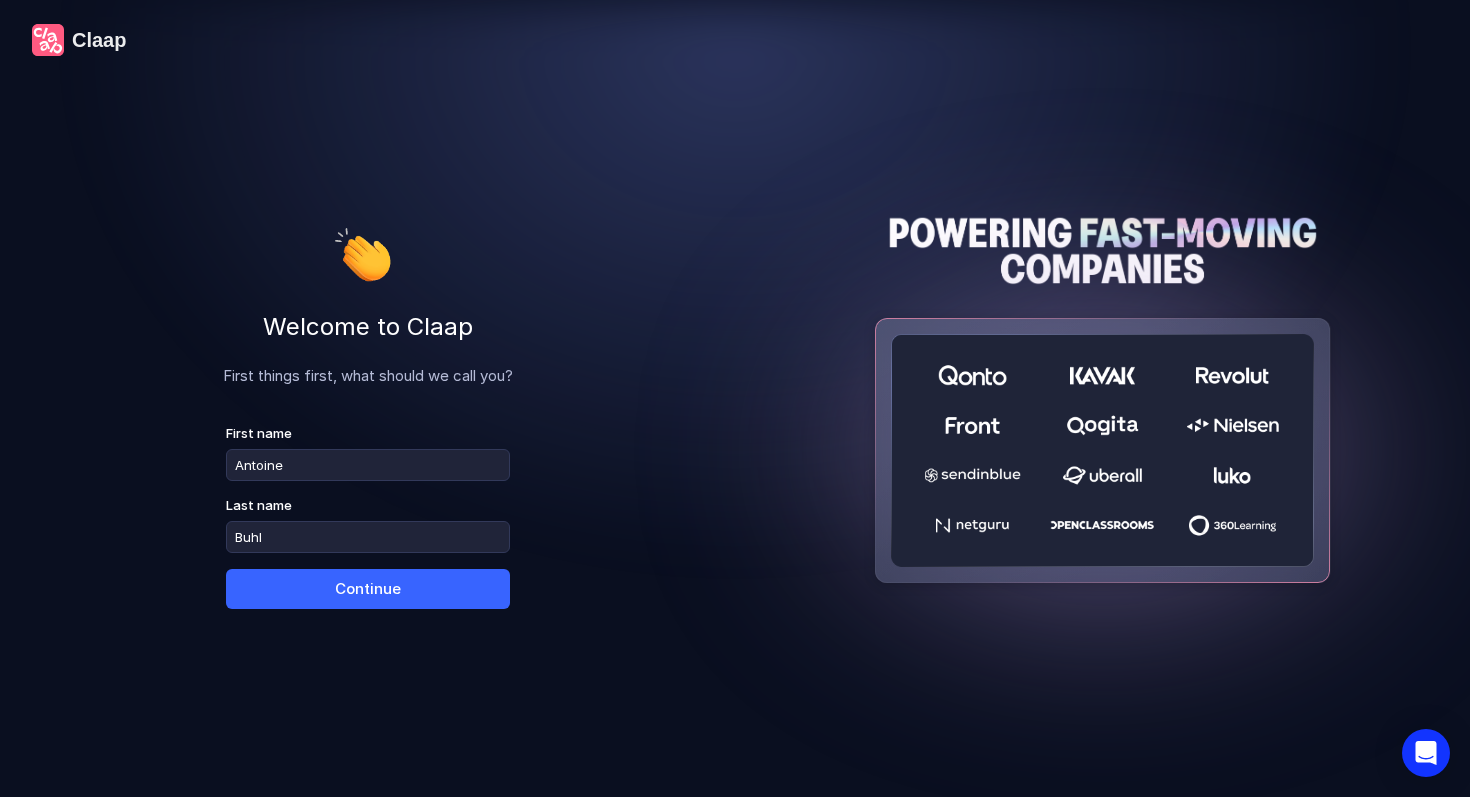 click on "Continue" at bounding box center [368, 589] 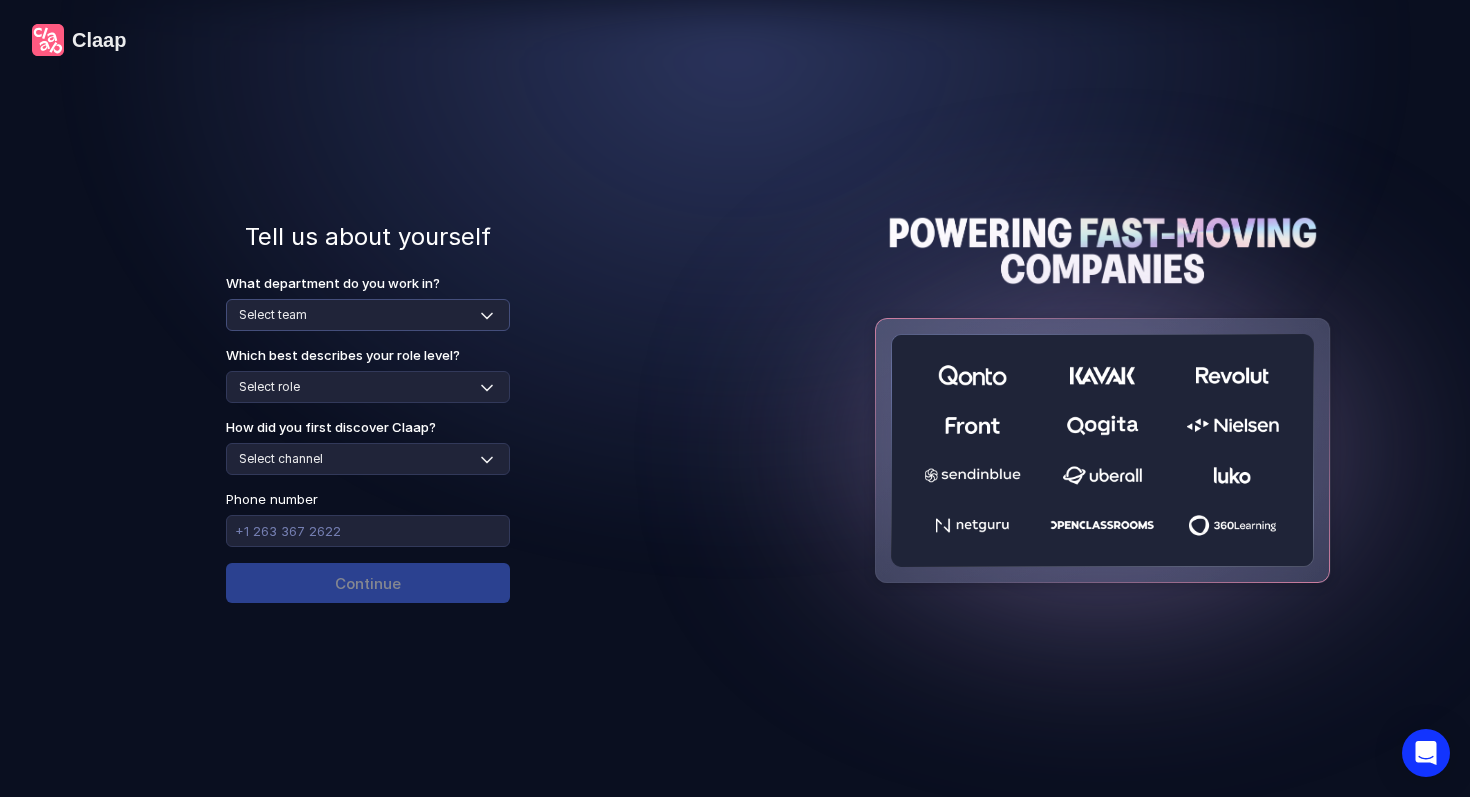 click on "Select team Sales Marketing Operations Customer Support Human Resources Product & Engineering Finance" at bounding box center (368, 315) 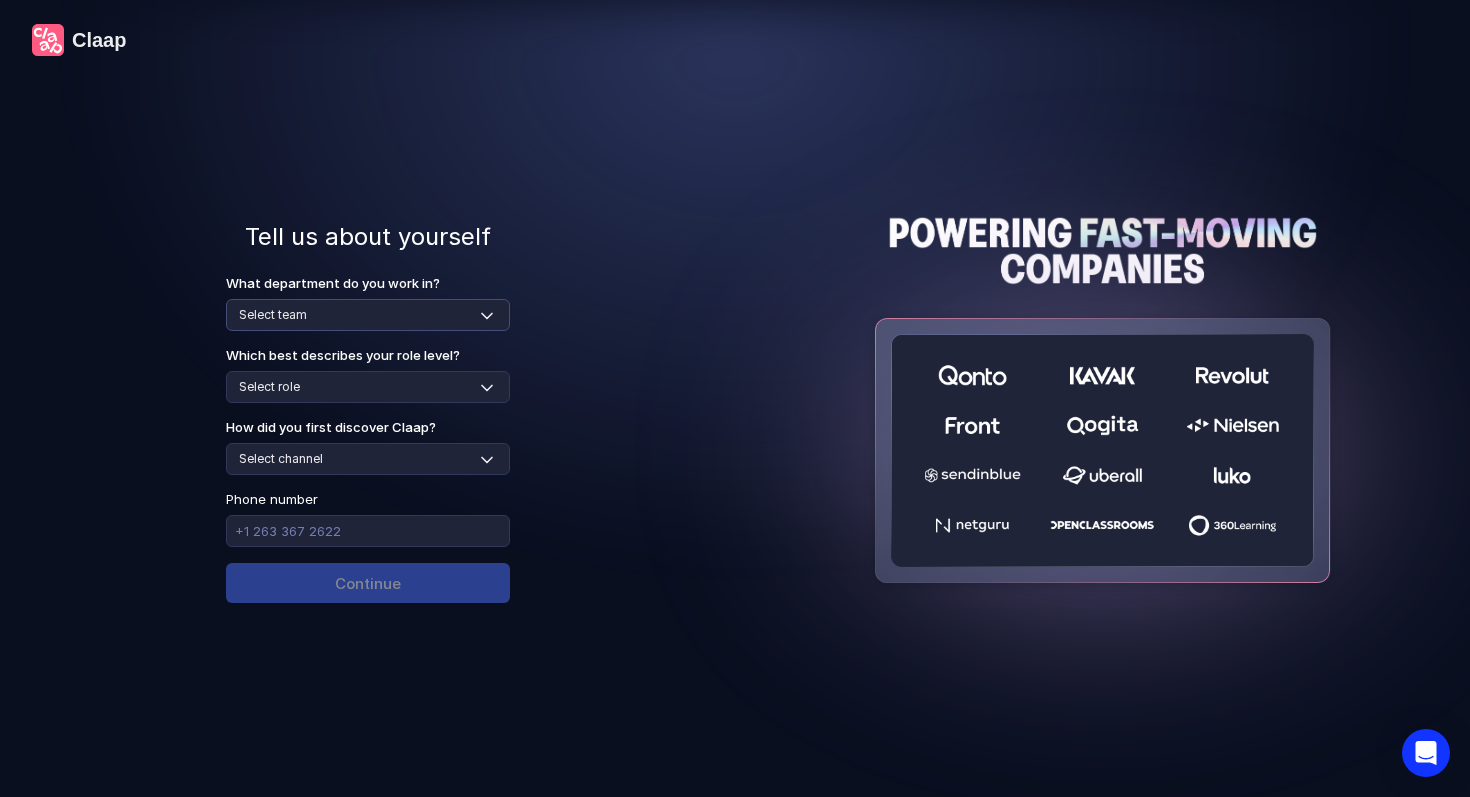select on "product-engineering" 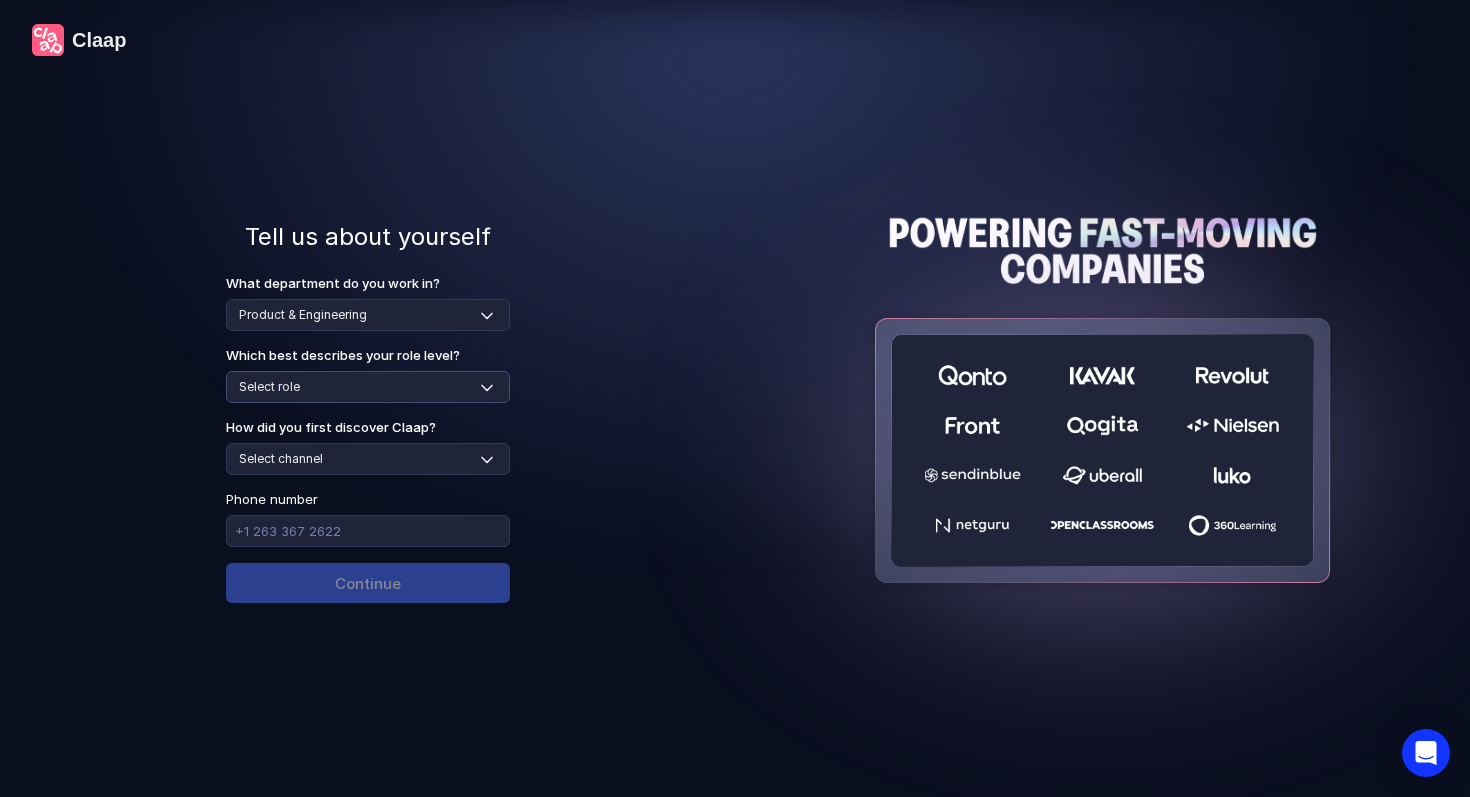 click on "Select role Individual Contributor / Team Member Manager / Team Leader Senior Leadership: Head of, Director, VP, ... Executive / C-suite" at bounding box center [368, 387] 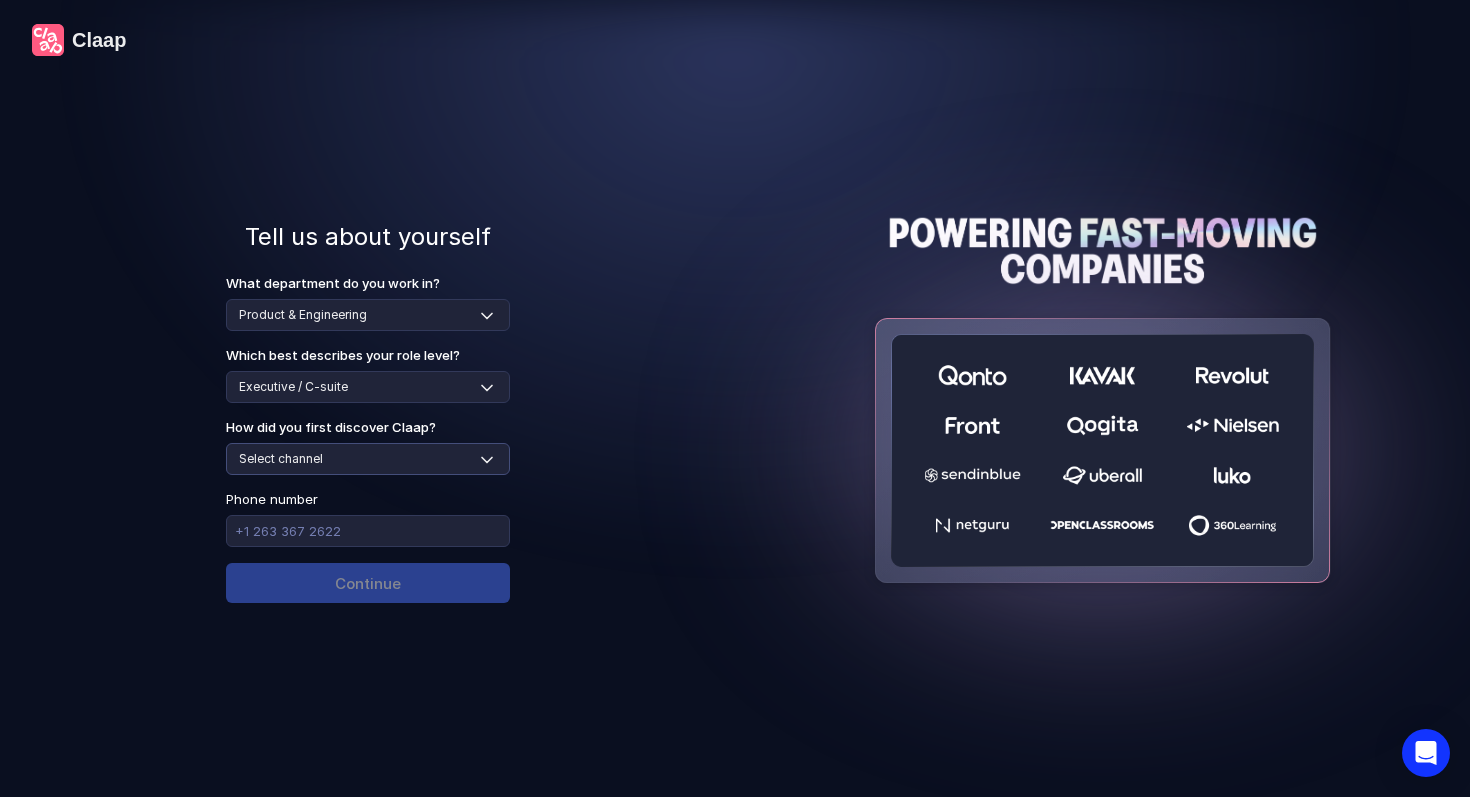 click on "Select channel Social media Youtube or banner advert Claap contacted me Friend or colleague recommendation Someone sent me a video with Claap Podcast or newsletter Google / Web search Product Hunt Other" at bounding box center (368, 459) 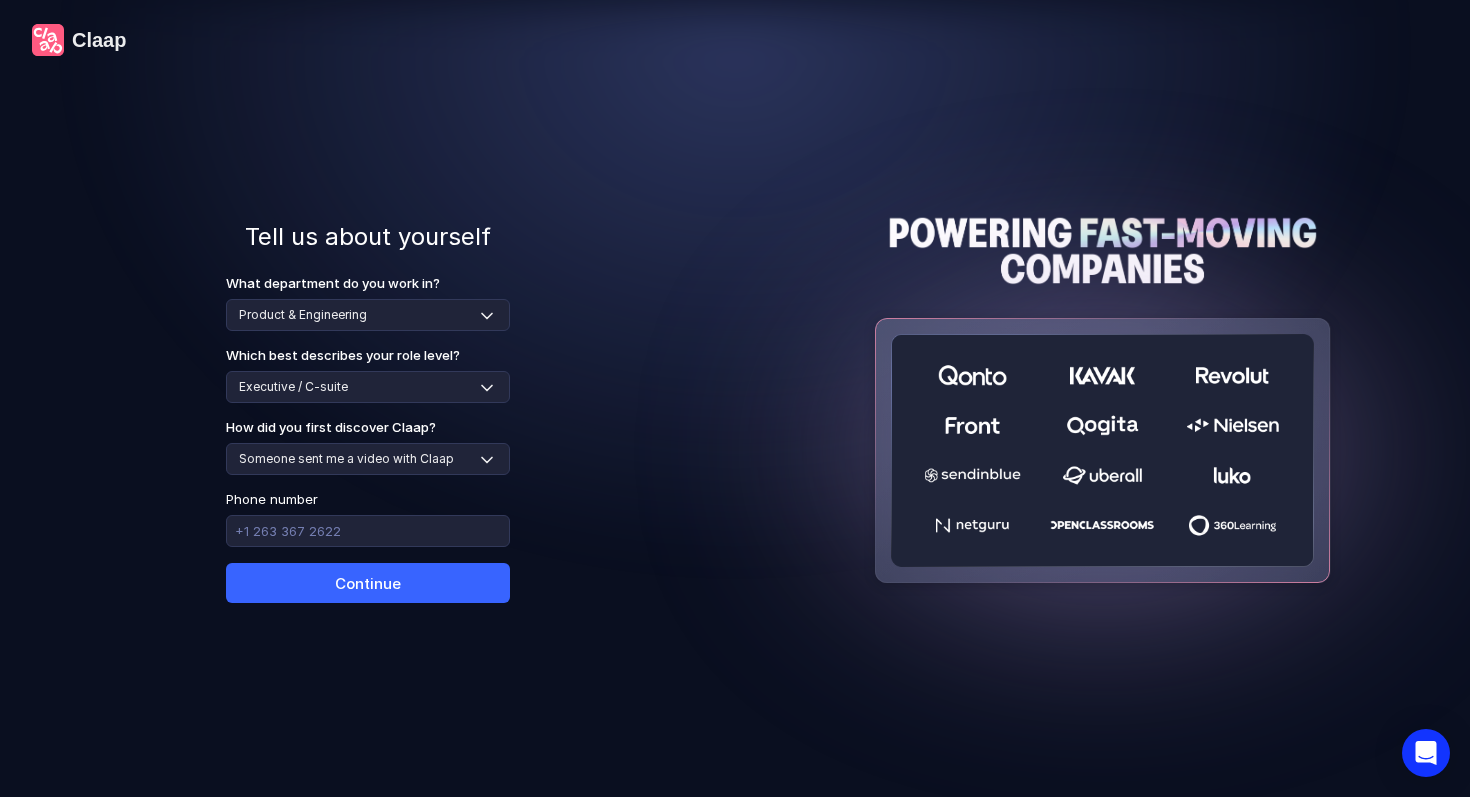 click on "Continue" at bounding box center [368, 583] 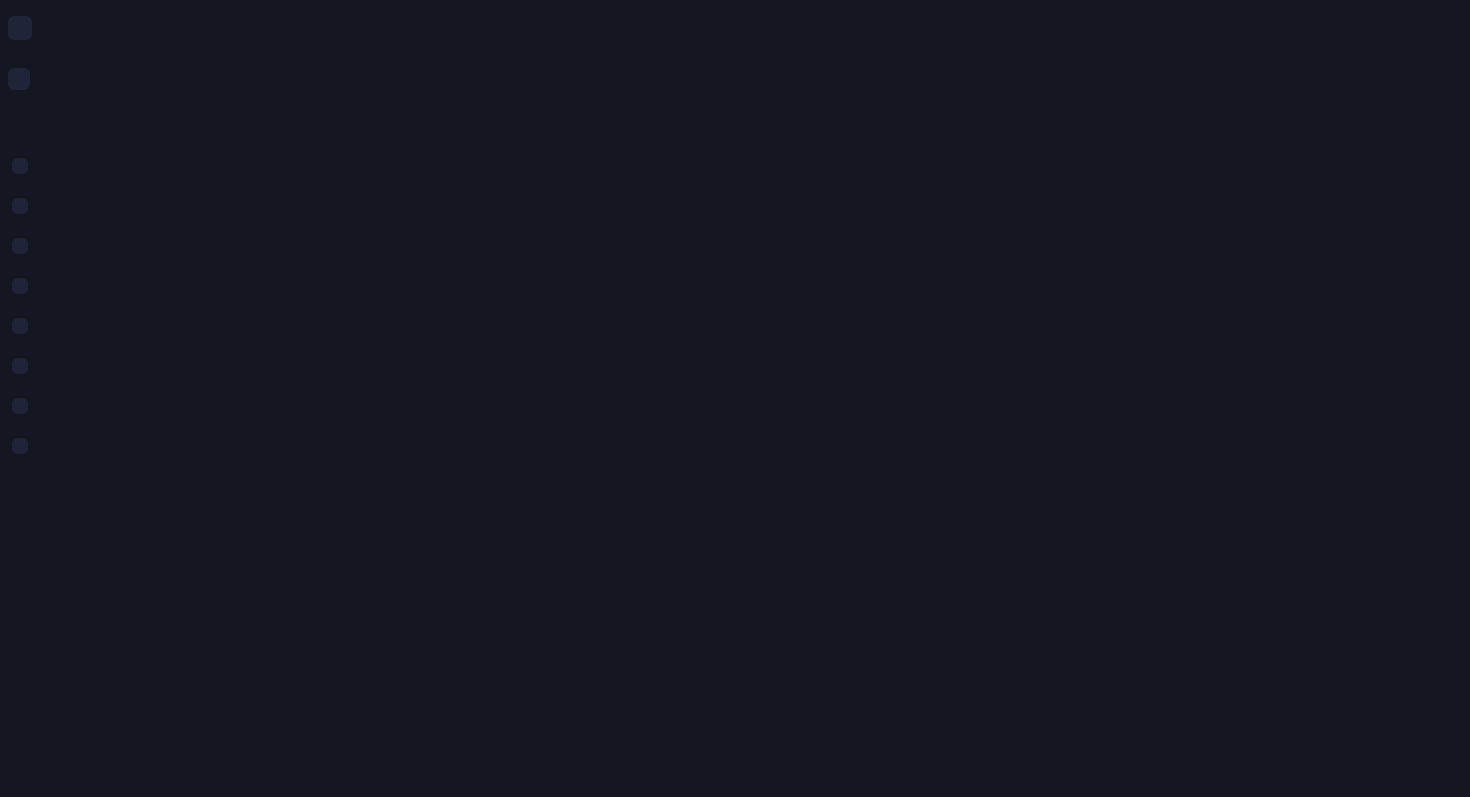 scroll, scrollTop: 0, scrollLeft: 0, axis: both 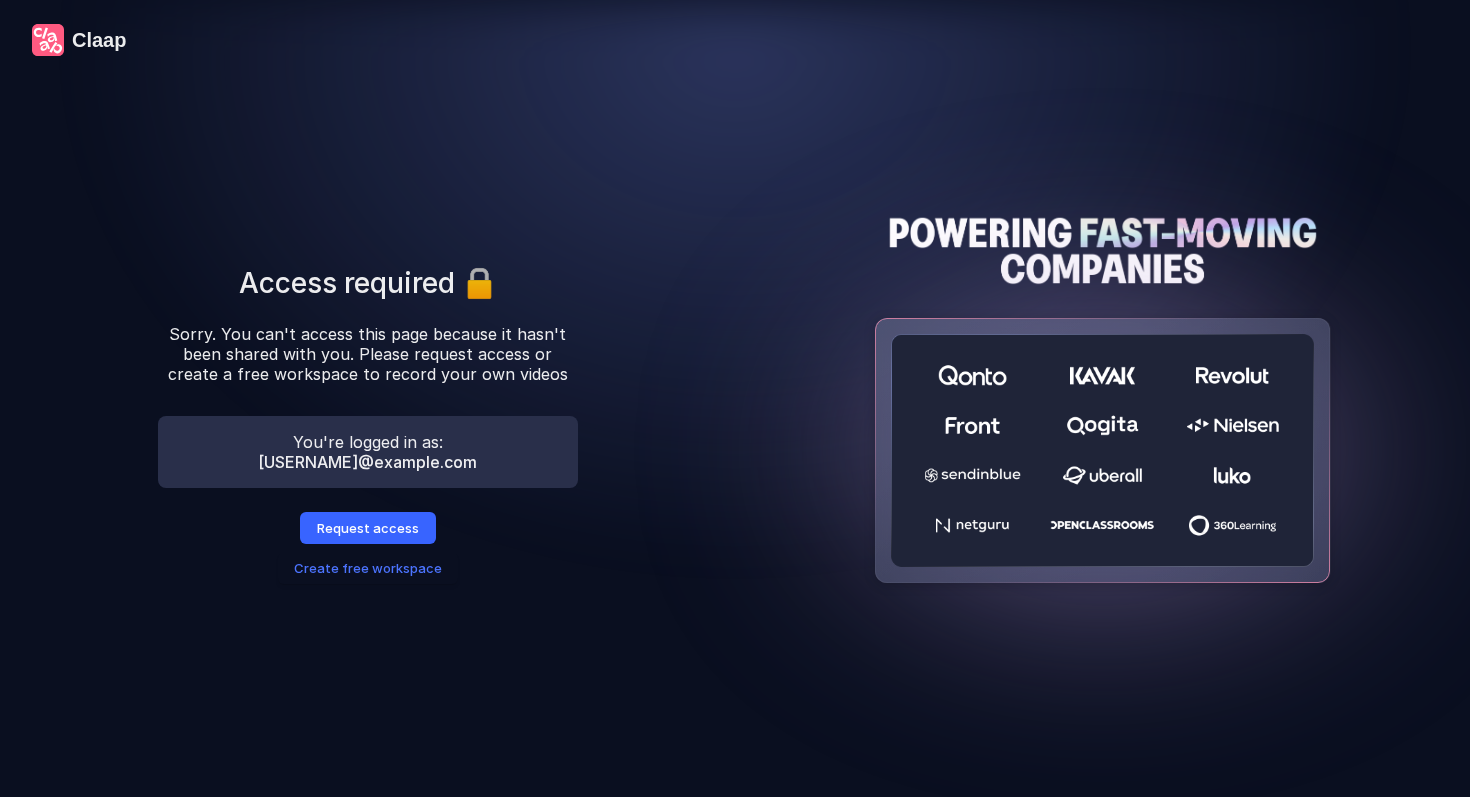 click on "Request access" at bounding box center (368, 528) 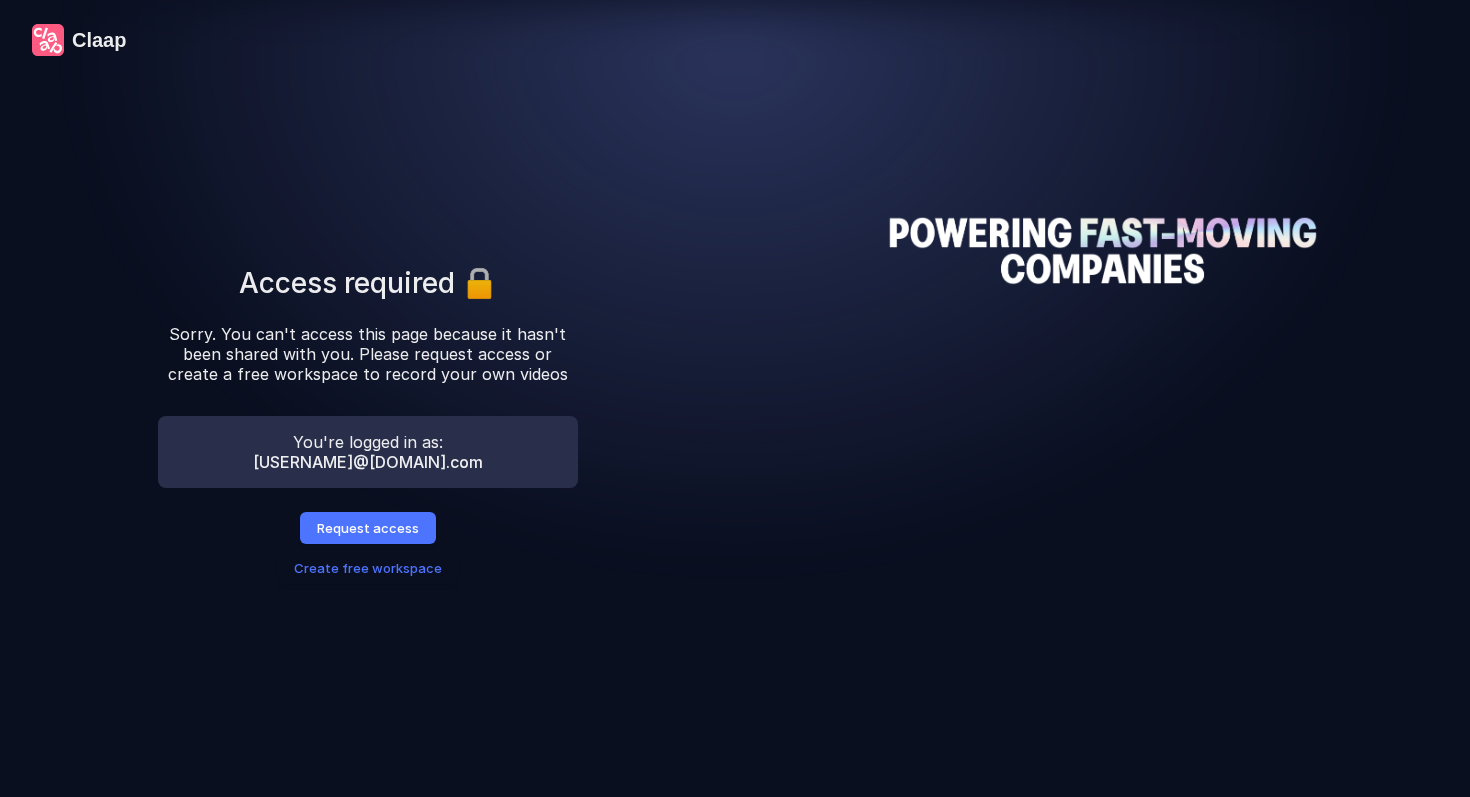 scroll, scrollTop: 0, scrollLeft: 0, axis: both 